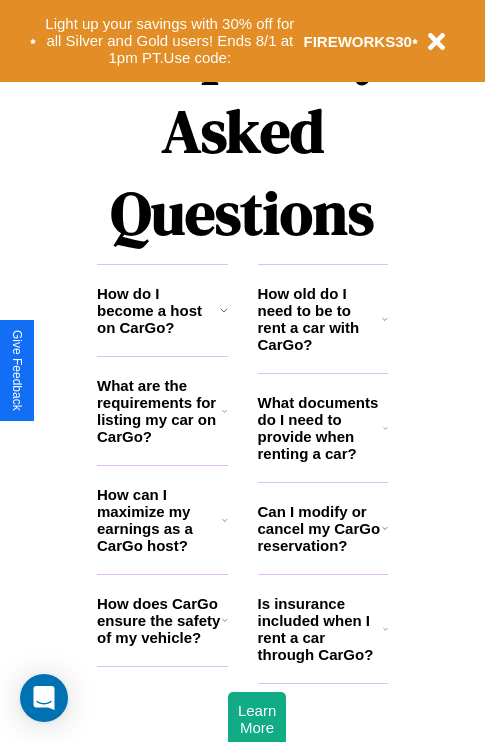 scroll, scrollTop: 2423, scrollLeft: 0, axis: vertical 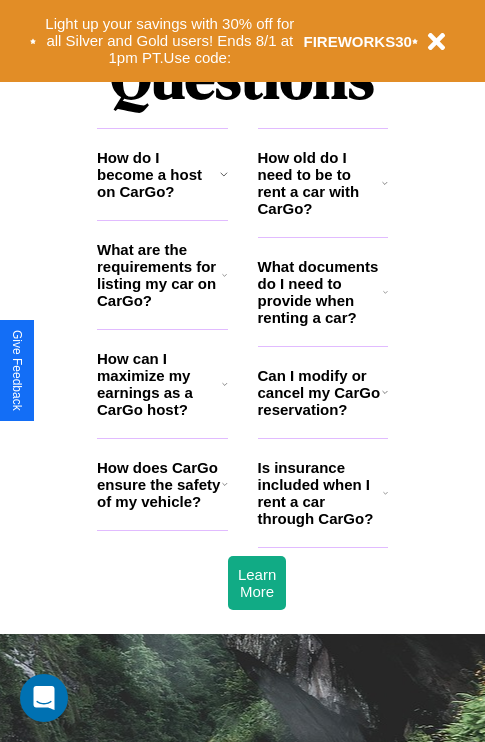 click on "How old do I need to be to rent a car with CarGo?" at bounding box center [320, 183] 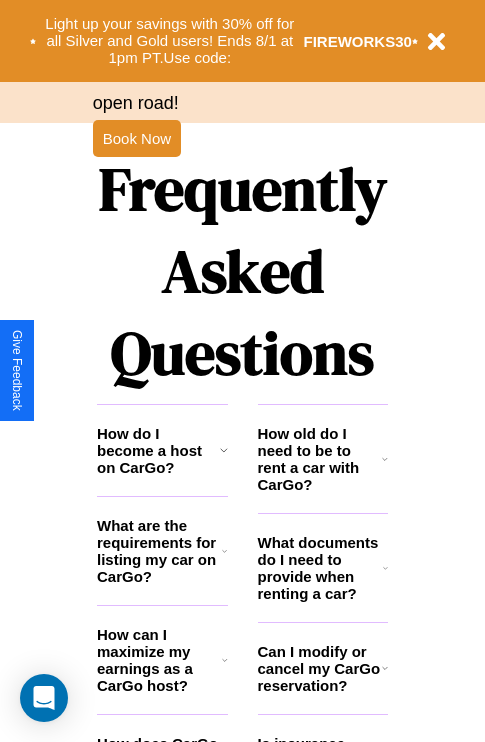 scroll, scrollTop: 1996, scrollLeft: 0, axis: vertical 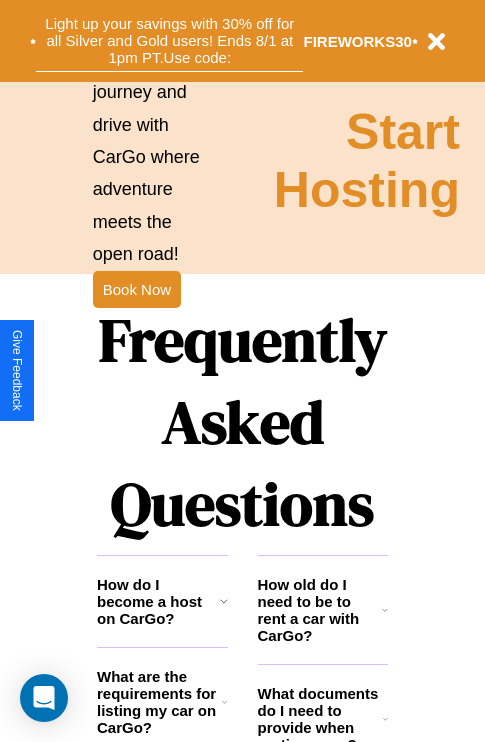 click on "Light up your savings with 30% off for all Silver and Gold users! Ends 8/1 at 1pm PT.  Use code:" at bounding box center (169, 41) 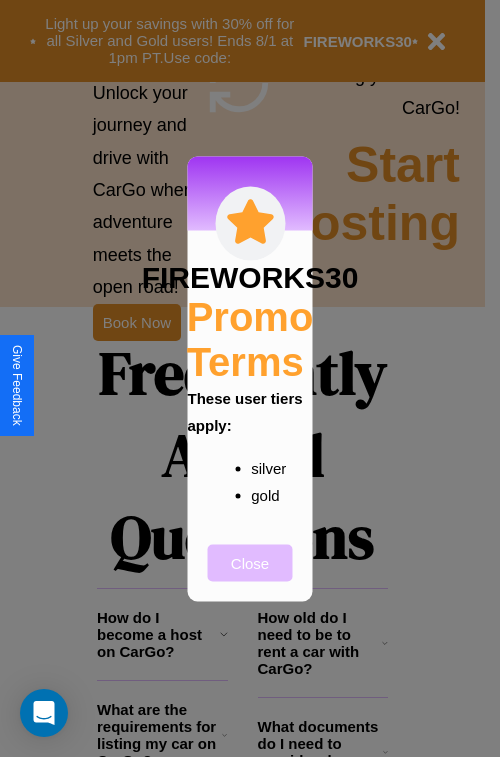 click on "Close" at bounding box center [250, 562] 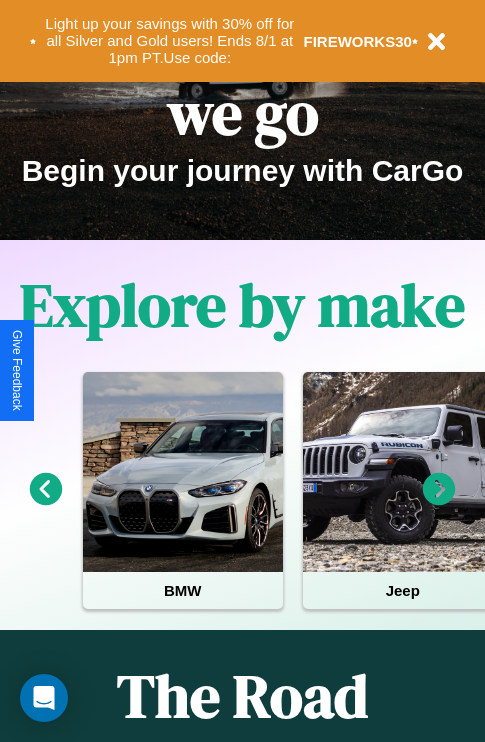 scroll, scrollTop: 0, scrollLeft: 0, axis: both 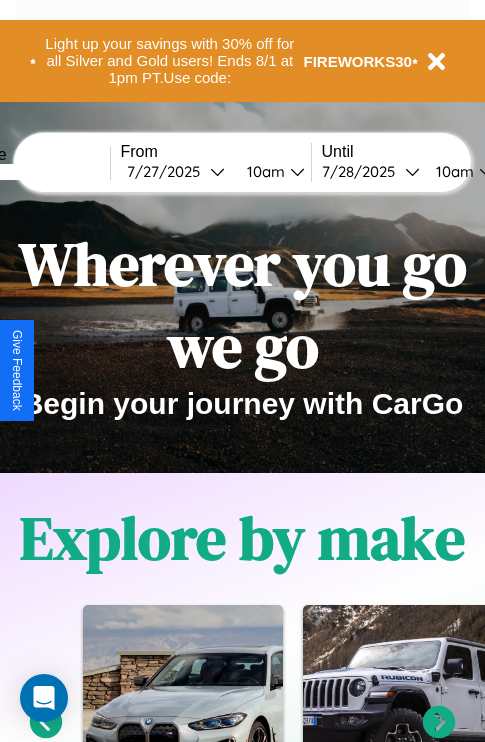 click at bounding box center [35, 172] 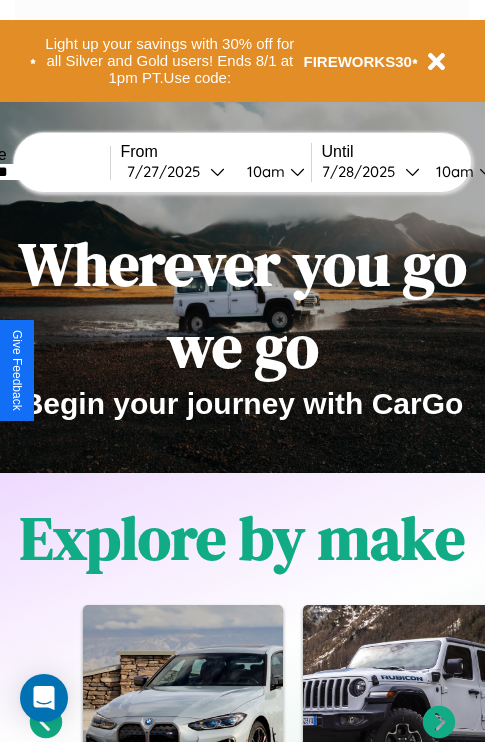 type on "********" 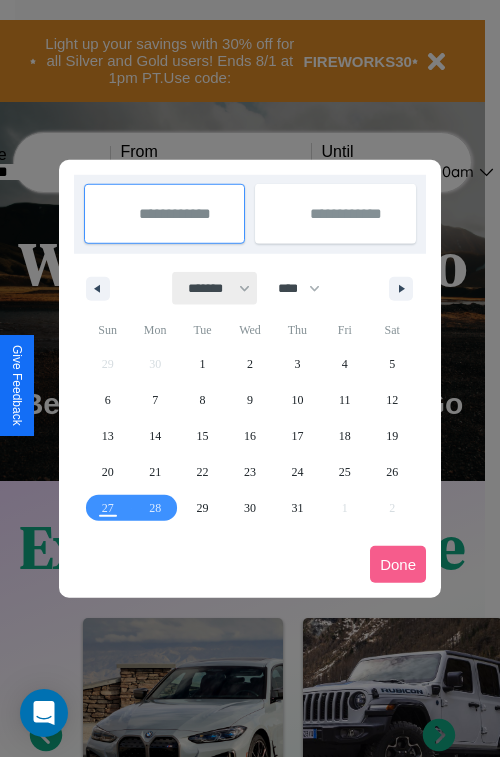 click on "******* ******** ***** ***** *** **** **** ****** ********* ******* ******** ********" at bounding box center (215, 288) 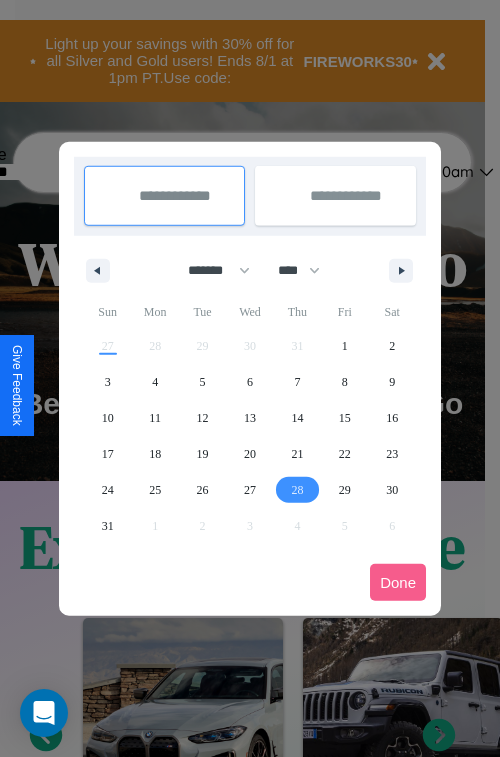click on "28" at bounding box center [297, 490] 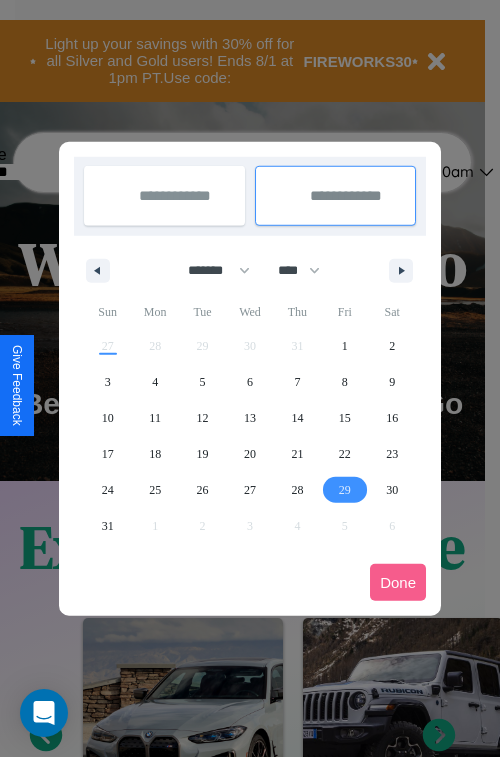 click on "29" at bounding box center (345, 490) 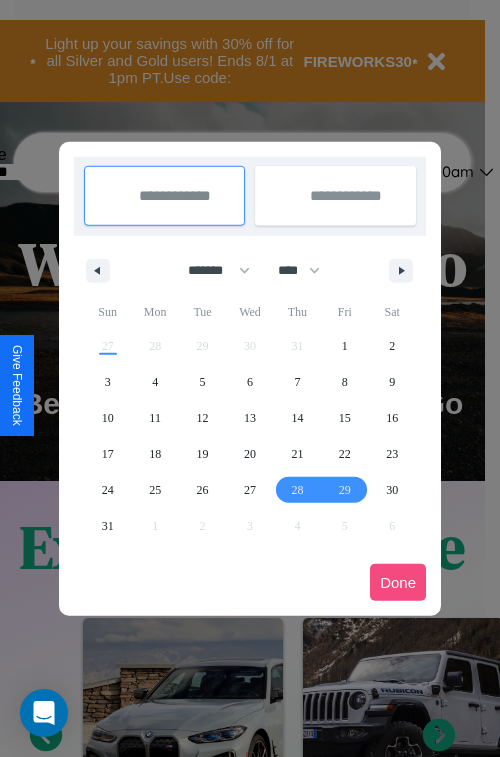 click on "Done" at bounding box center [398, 582] 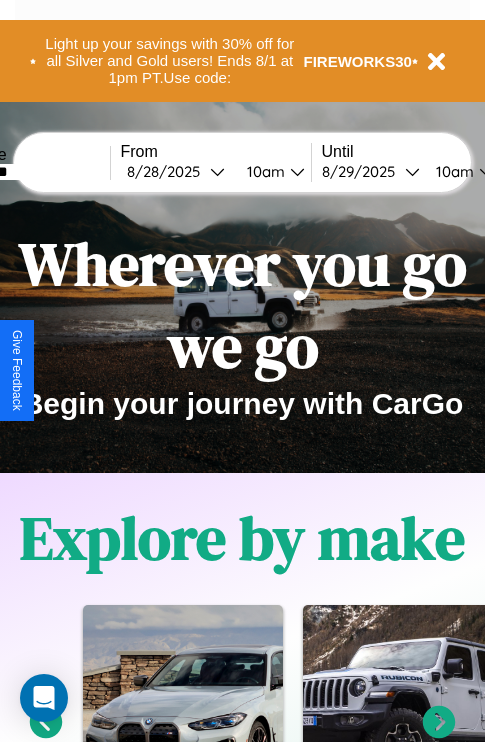 click on "10am" at bounding box center [263, 171] 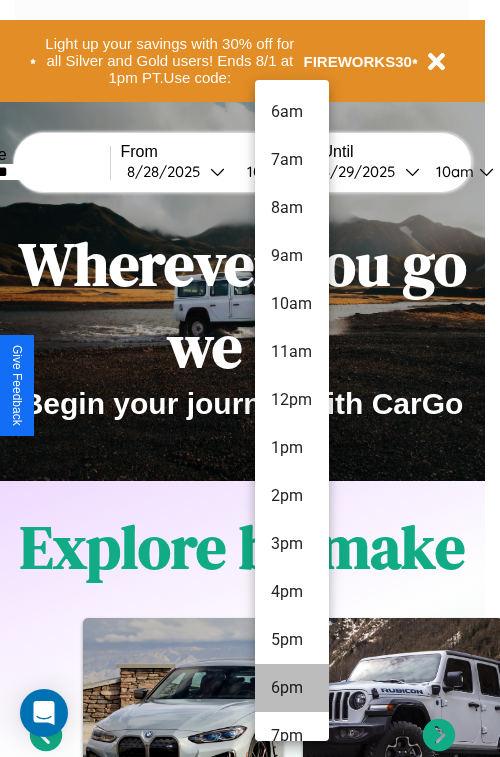 click on "6pm" at bounding box center (292, 688) 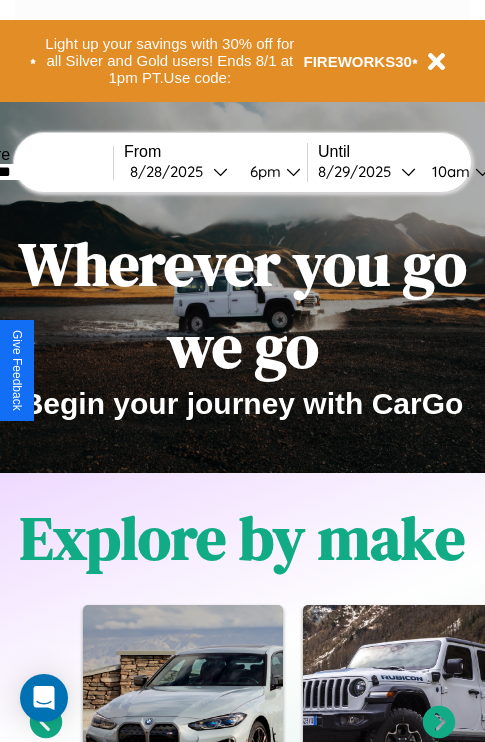 click on "10am" at bounding box center (448, 171) 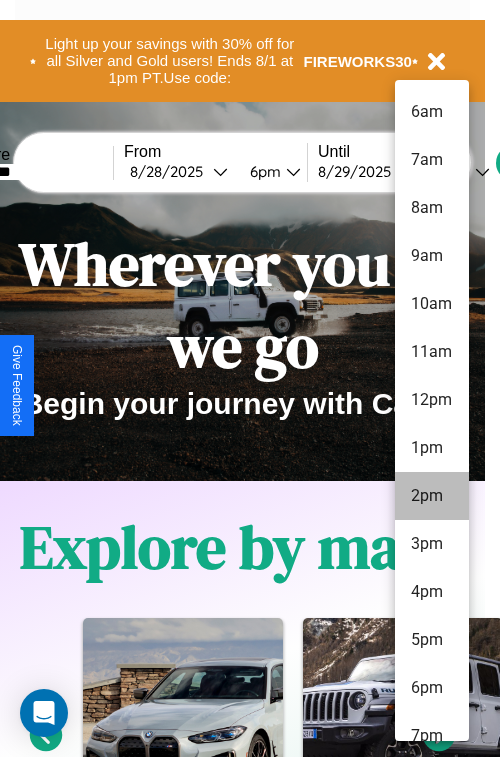 click on "2pm" at bounding box center [432, 496] 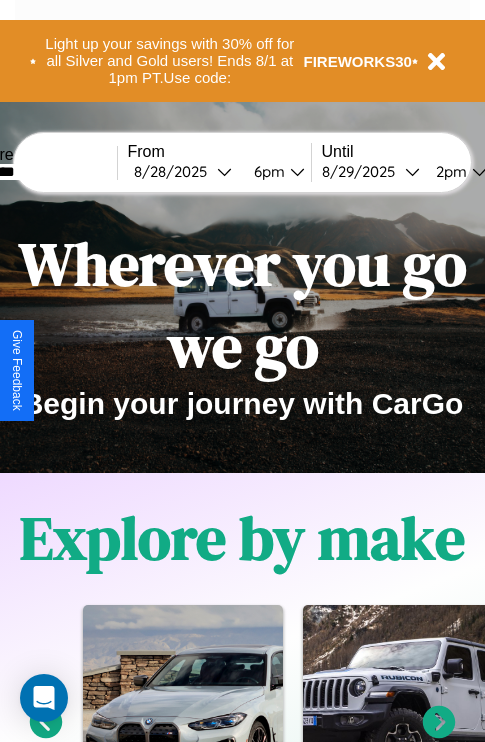 scroll, scrollTop: 0, scrollLeft: 70, axis: horizontal 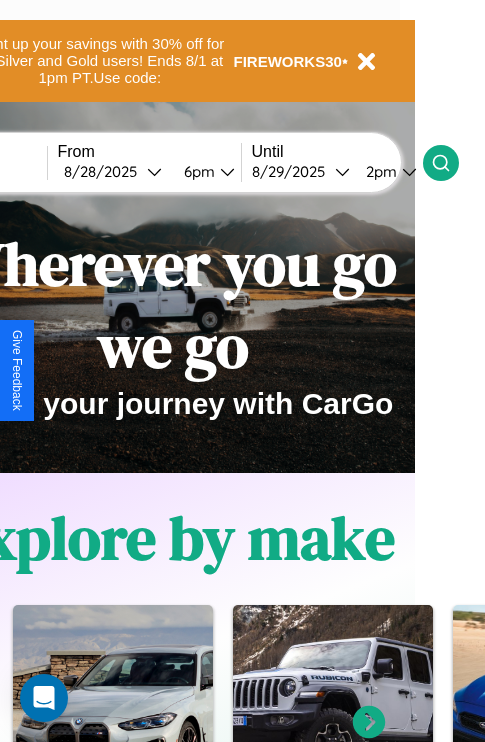 click 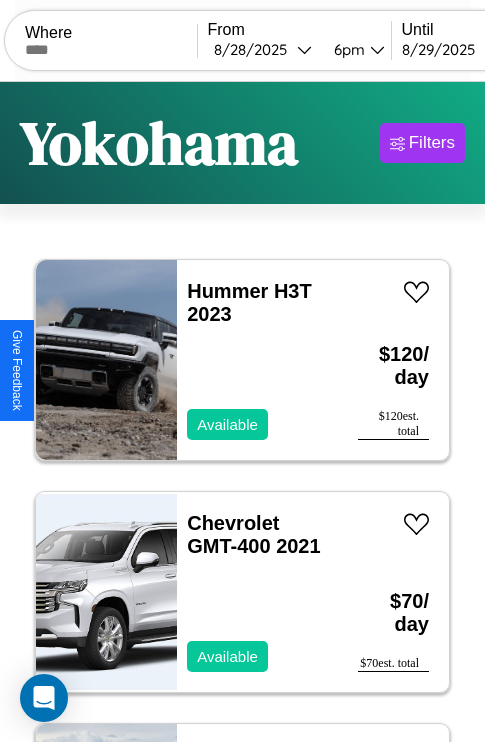 scroll, scrollTop: 95, scrollLeft: 0, axis: vertical 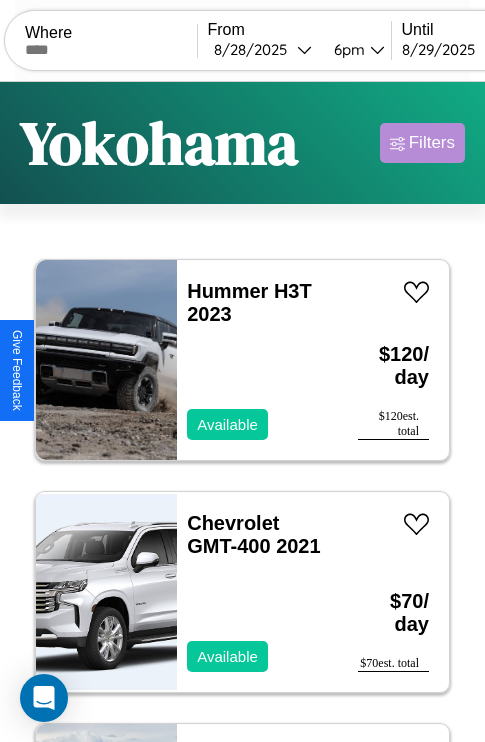 click on "Filters" at bounding box center (432, 143) 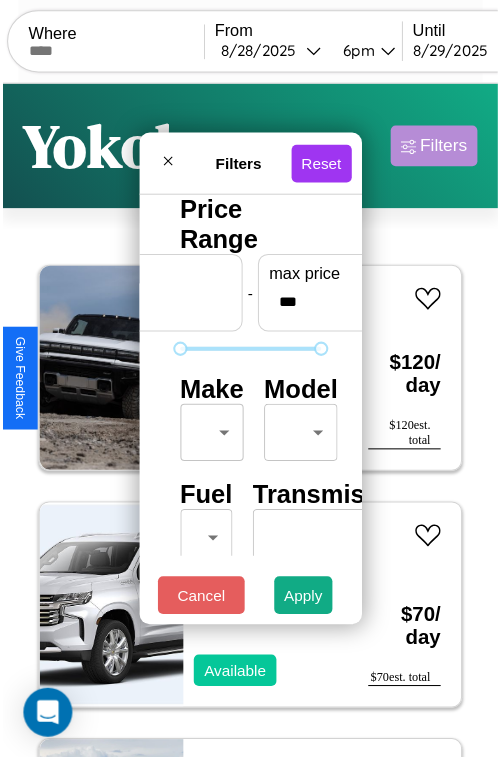 scroll, scrollTop: 59, scrollLeft: 0, axis: vertical 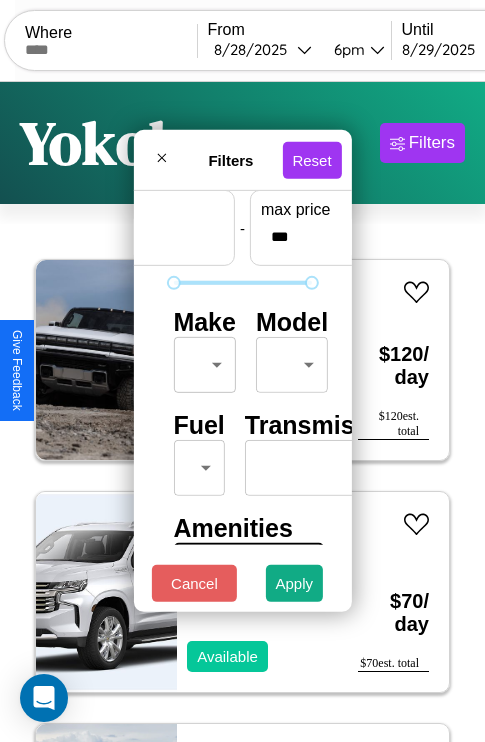 click on "CarGo Where From [DATE] [TIME] Until [DATE] [TIME] Become a Host Login Sign Up [CITY] Filters 11  cars in this area These cars can be picked up in this city. Hummer   H3T   2023 Available $ 120  / day $ 120  est. total Chevrolet   GMT-400   2021 Available $ 70  / day $ 70  est. total Tesla   Roadster   2023 Available $ 130  / day $ 130  est. total Mazda   Tribute   2022 Unavailable $ 50  / day $ 50  est. total Hyundai   Sonata   2022 Available $ 100  / day $ 100  est. total GMC   DK   2022 Available $ 180  / day $ 180  est. total Tesla   Roadster   2017 Available $ 110  / day $ 110  est. total Hummer   H3   2014 Available $ 210  / day $ 210  est. total Lexus   SC   2022 Available $ 100  / day $ 100  est. total Maserati   Biturbo   2014 Available $ 70  / day $ 70  est. total Lexus   GX   2014 Unavailable $ 140  / day $ 140  est. total Filters Reset Price Range min price *  -  max price *** Make ​ ​ Model ​ ​ Fuel ​ ​ Transmission ​ ​ Amenities Sunroof Moonroof Touch Display Sport" at bounding box center (242, 412) 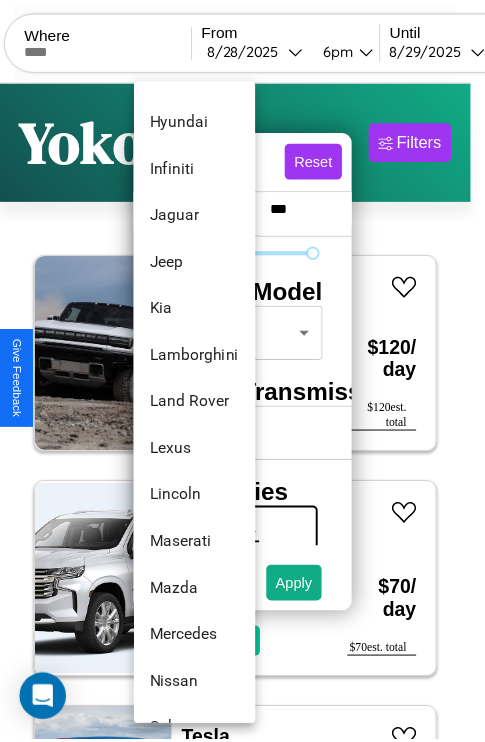 scroll, scrollTop: 950, scrollLeft: 0, axis: vertical 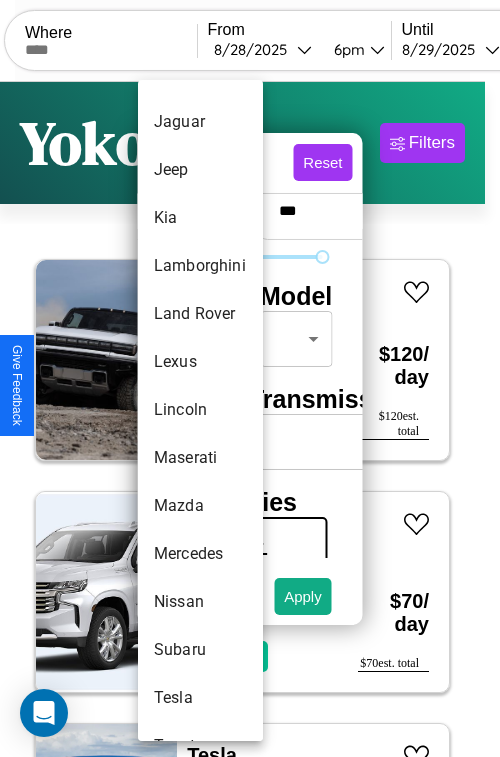 click on "Lincoln" at bounding box center (200, 410) 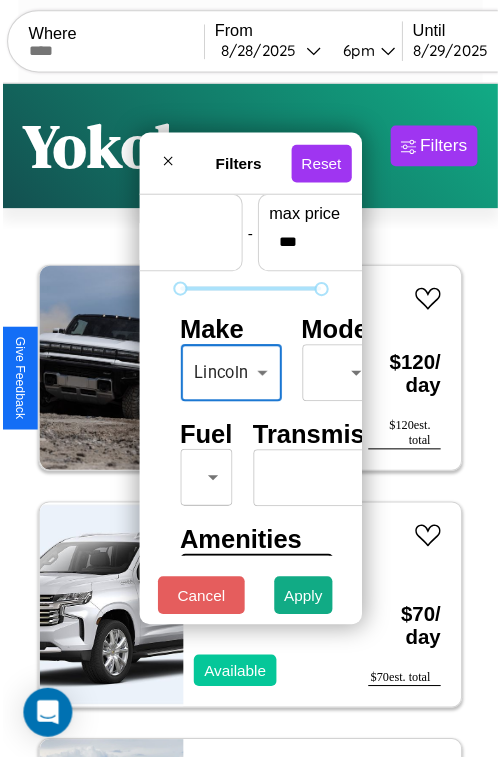scroll, scrollTop: 162, scrollLeft: 0, axis: vertical 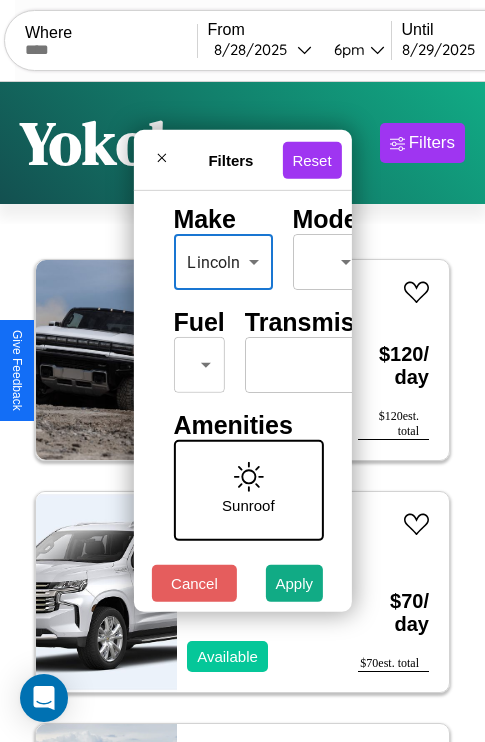click on "CarGo Where From [DATE] [TIME] Until [DATE] [TIME] Become a Host Login Sign Up [CITY] Filters 11  cars in this area These cars can be picked up in this city. Hummer   H3T   2023 Available $ 120  / day $ 120  est. total Chevrolet   GMT-400   2021 Available $ 70  / day $ 70  est. total Tesla   Roadster   2023 Available $ 130  / day $ 130  est. total Mazda   Tribute   2022 Unavailable $ 50  / day $ 50  est. total Hyundai   Sonata   2022 Available $ 100  / day $ 100  est. total GMC   DK   2022 Available $ 180  / day $ 180  est. total Tesla   Roadster   2017 Available $ 110  / day $ 110  est. total Hummer   H3   2014 Available $ 210  / day $ 210  est. total Lexus   SC   2022 Available $ 100  / day $ 100  est. total Maserati   Biturbo   2014 Available $ 70  / day $ 70  est. total Lexus   GX   2014 Unavailable $ 140  / day $ 140  est. total Filters Reset Price Range min price *  -  max price *** Make Lincoln ******* ​ Model ​ ​ Fuel ​ ​ Transmission ​ ​ Amenities Sunroof Moonroof Sport Turbo" at bounding box center (242, 412) 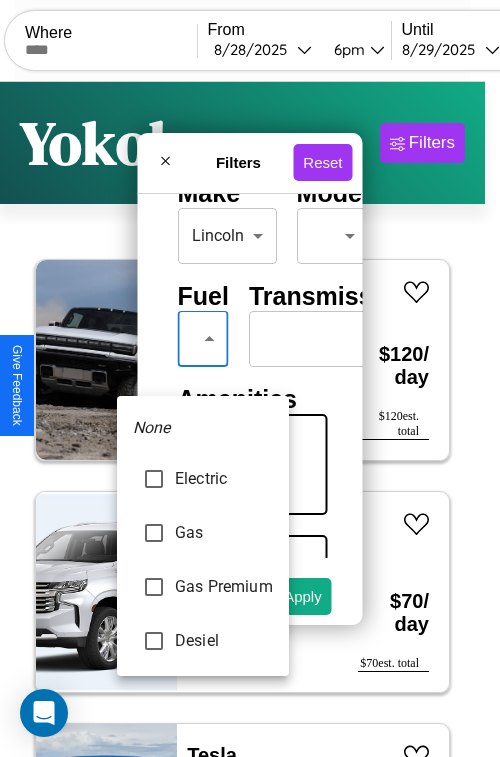 type on "********" 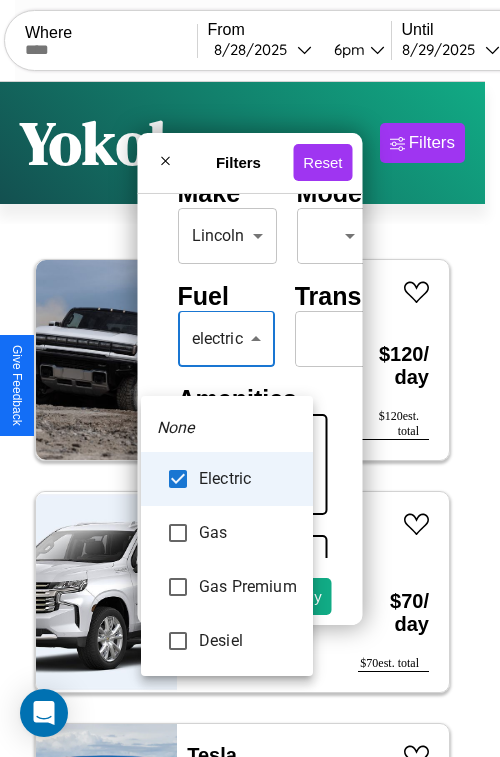 click at bounding box center [250, 378] 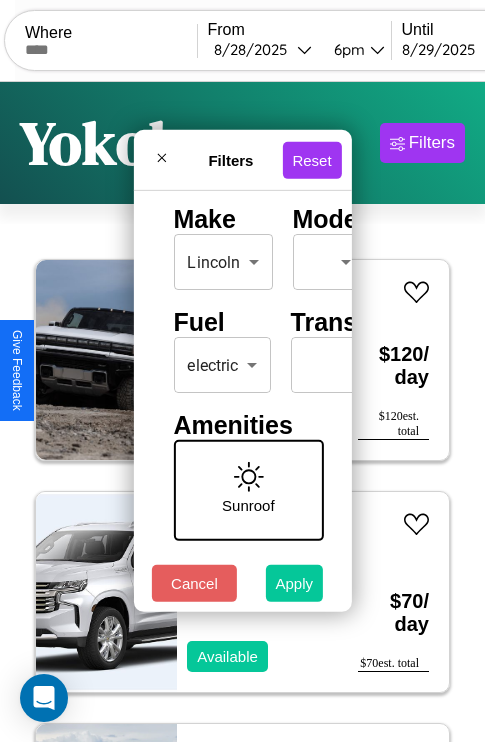 click on "Apply" at bounding box center [295, 583] 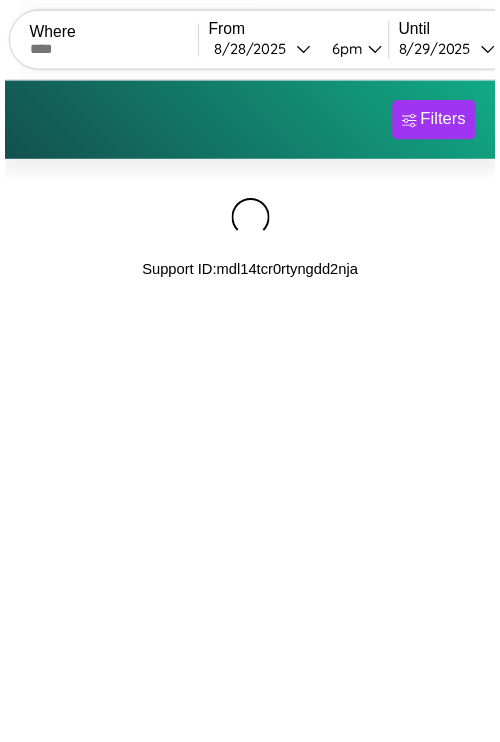 scroll, scrollTop: 0, scrollLeft: 0, axis: both 